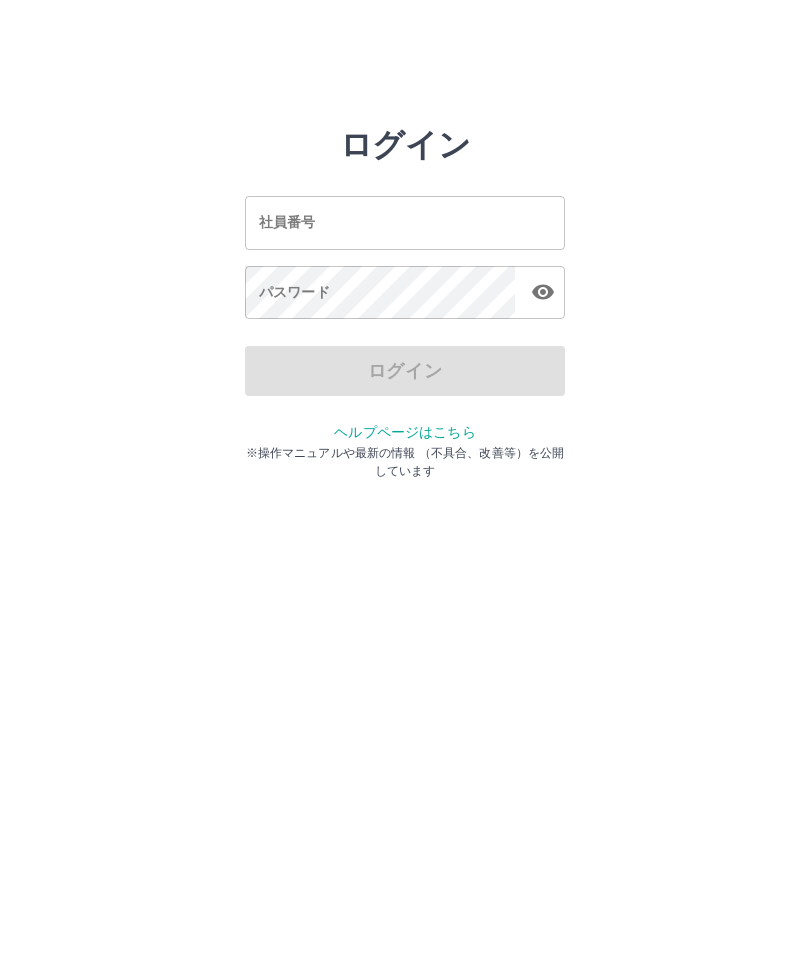 scroll, scrollTop: 0, scrollLeft: 0, axis: both 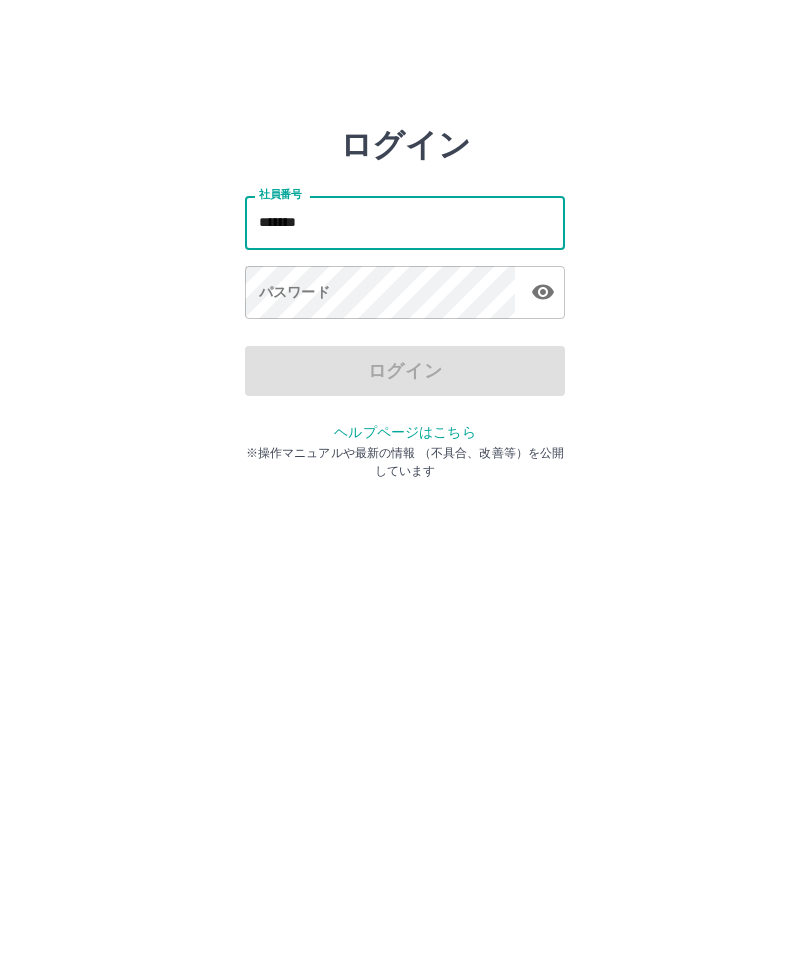 type on "*******" 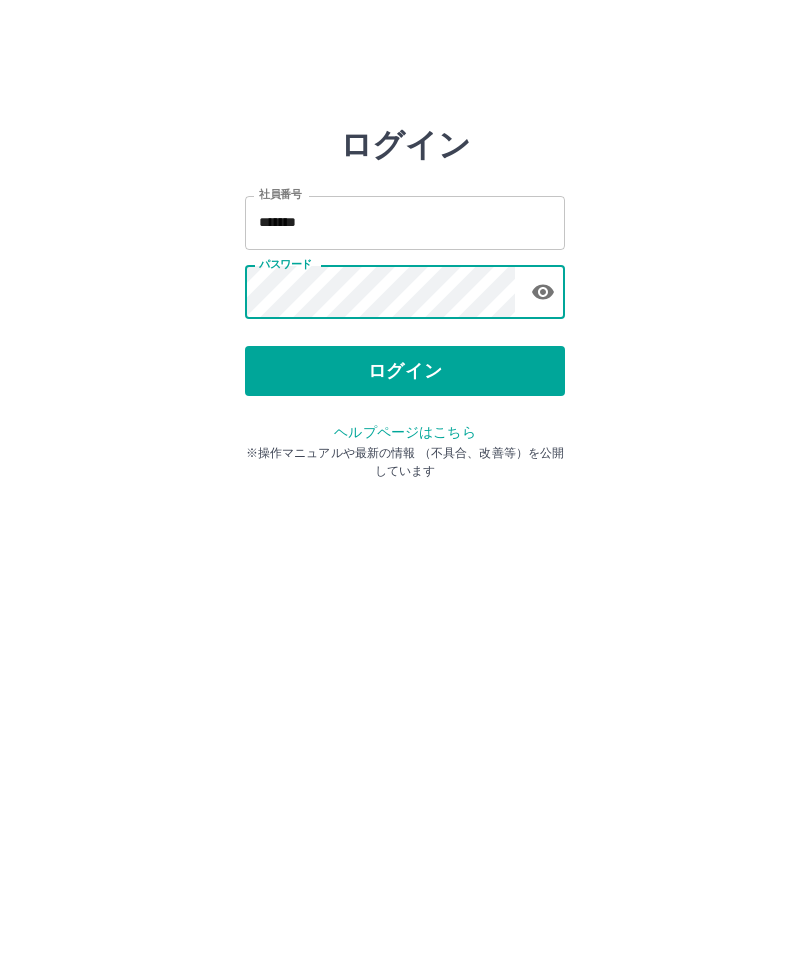 click on "ログイン" at bounding box center (405, 371) 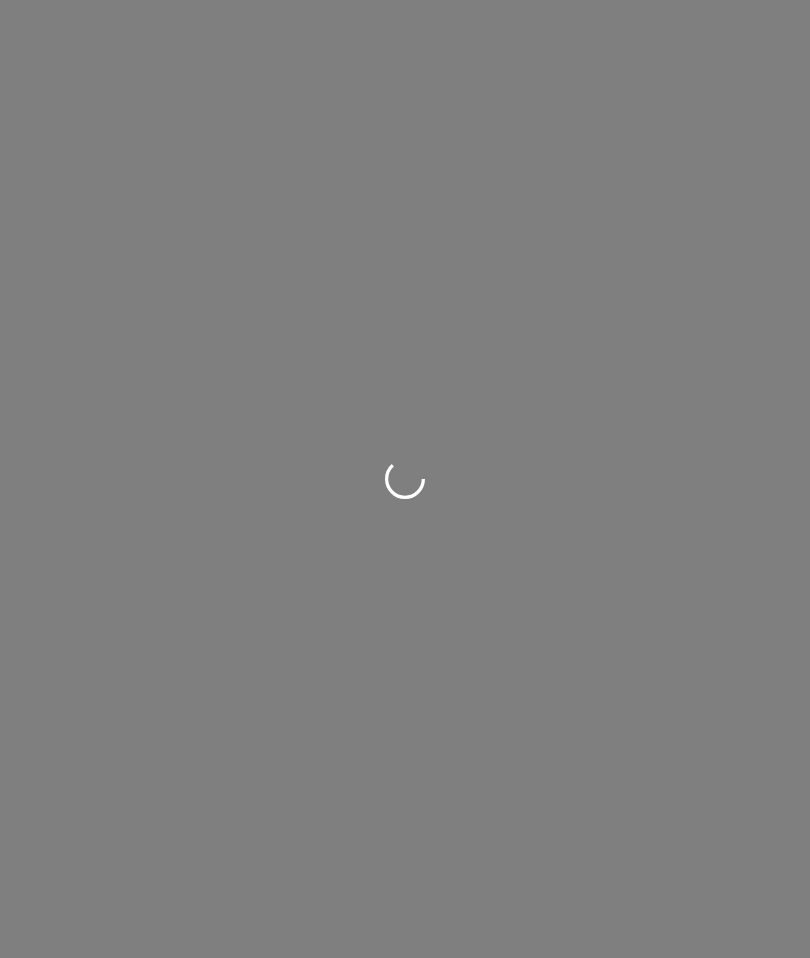 scroll, scrollTop: 0, scrollLeft: 0, axis: both 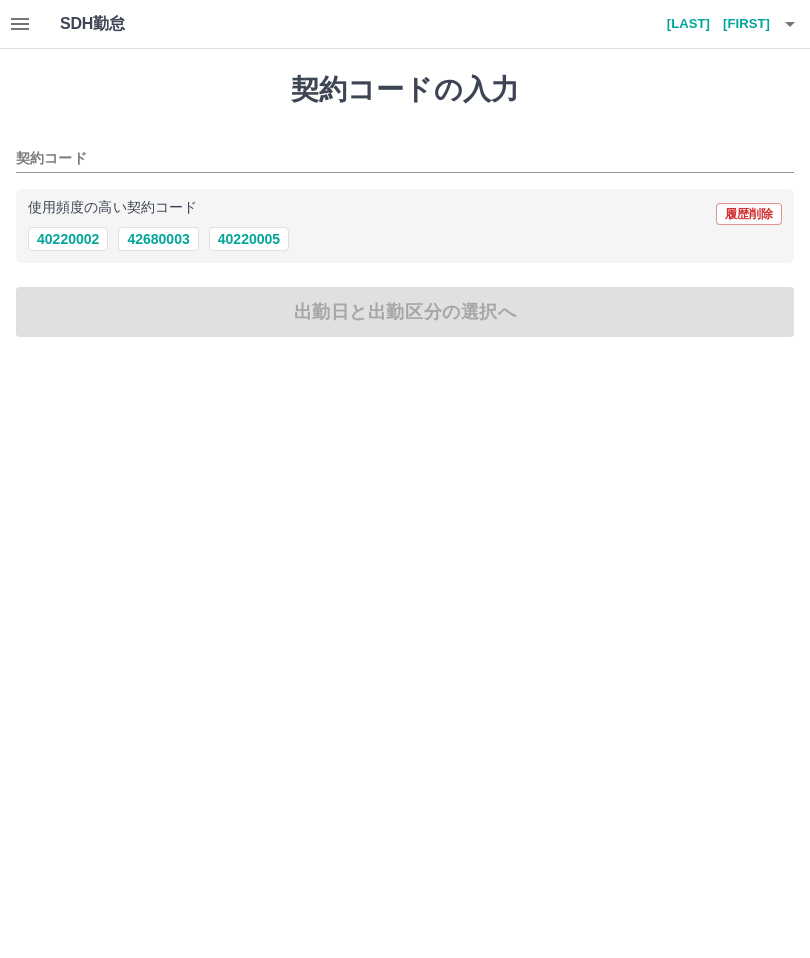 click on "40220002" at bounding box center [68, 239] 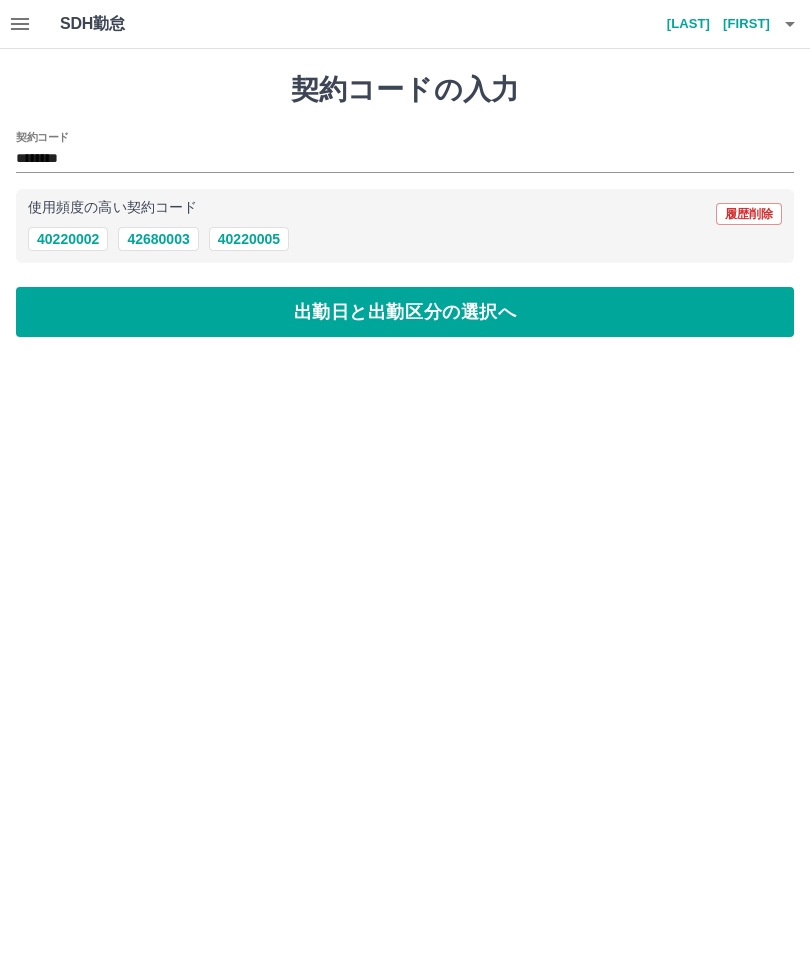 click on "出勤日と出勤区分の選択へ" at bounding box center [405, 312] 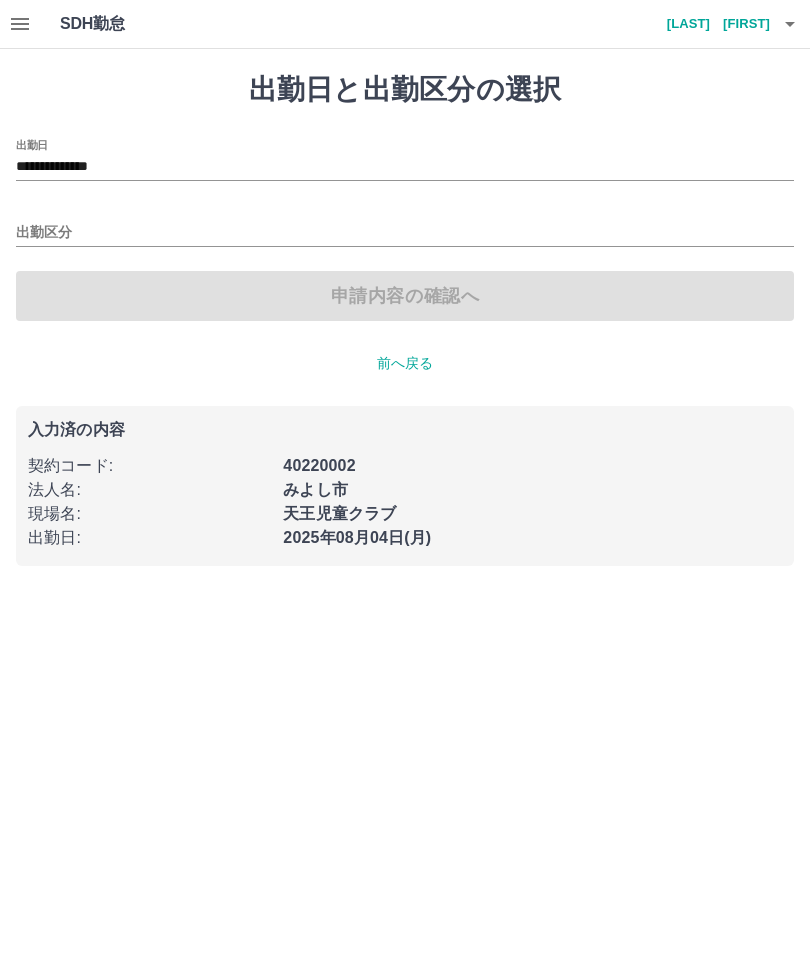 click on "出勤区分" at bounding box center [405, 233] 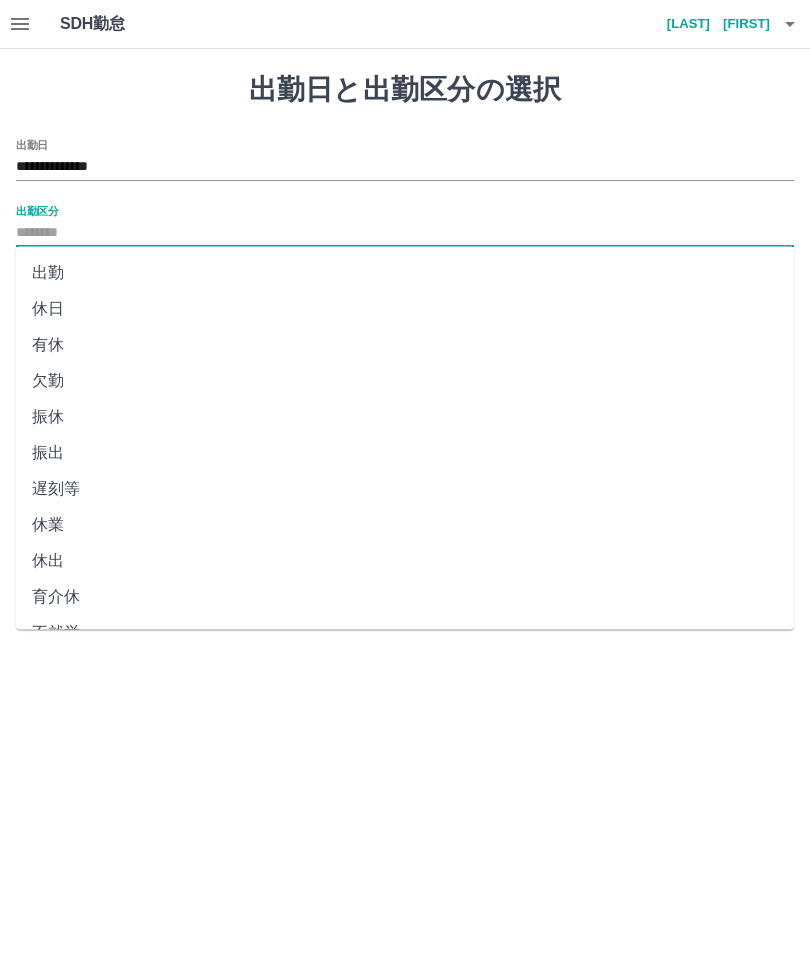 click on "出勤" at bounding box center [405, 273] 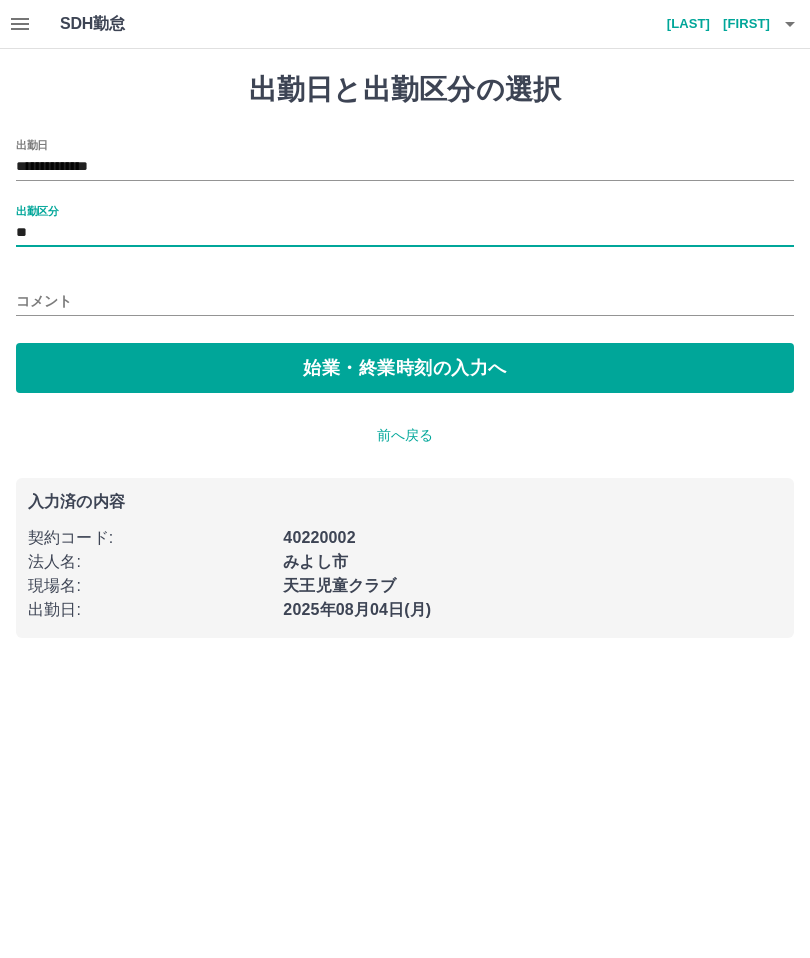click on "始業・終業時刻の入力へ" at bounding box center [405, 368] 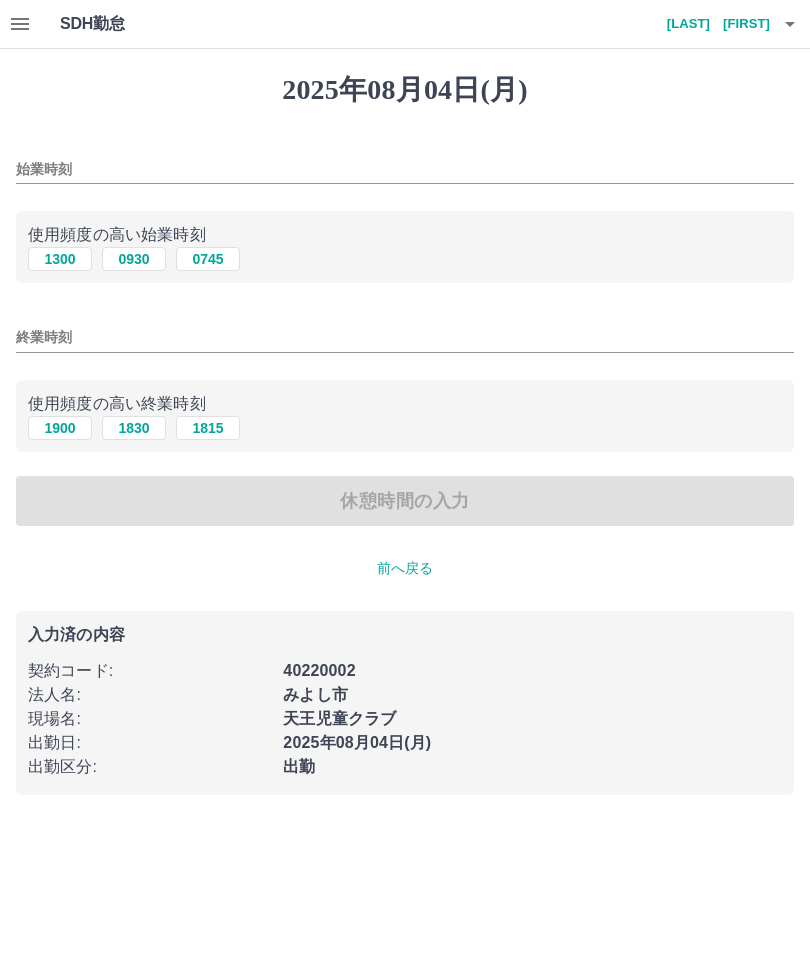click on "0745" at bounding box center (208, 259) 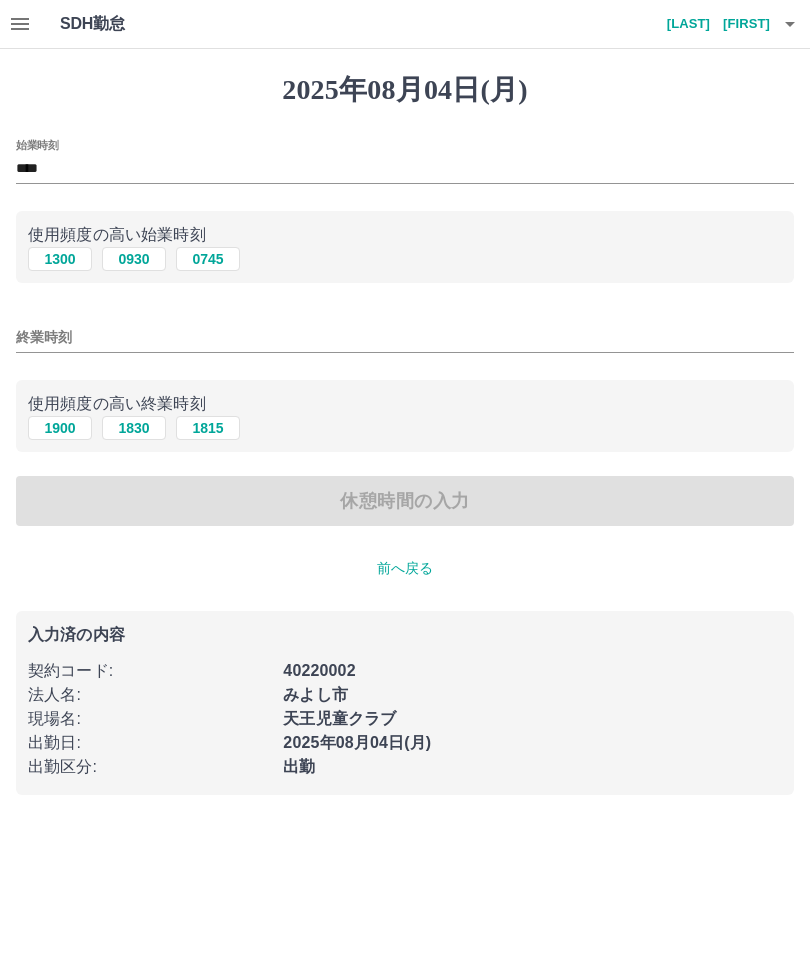 click on "終業時刻" at bounding box center [405, 337] 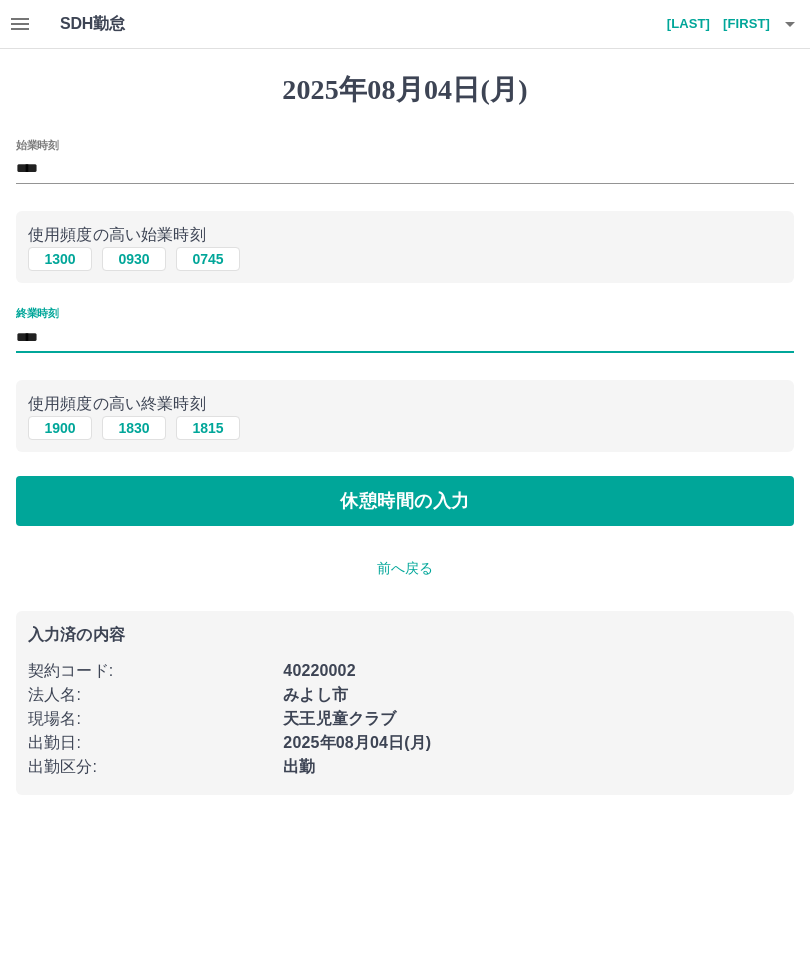 type on "****" 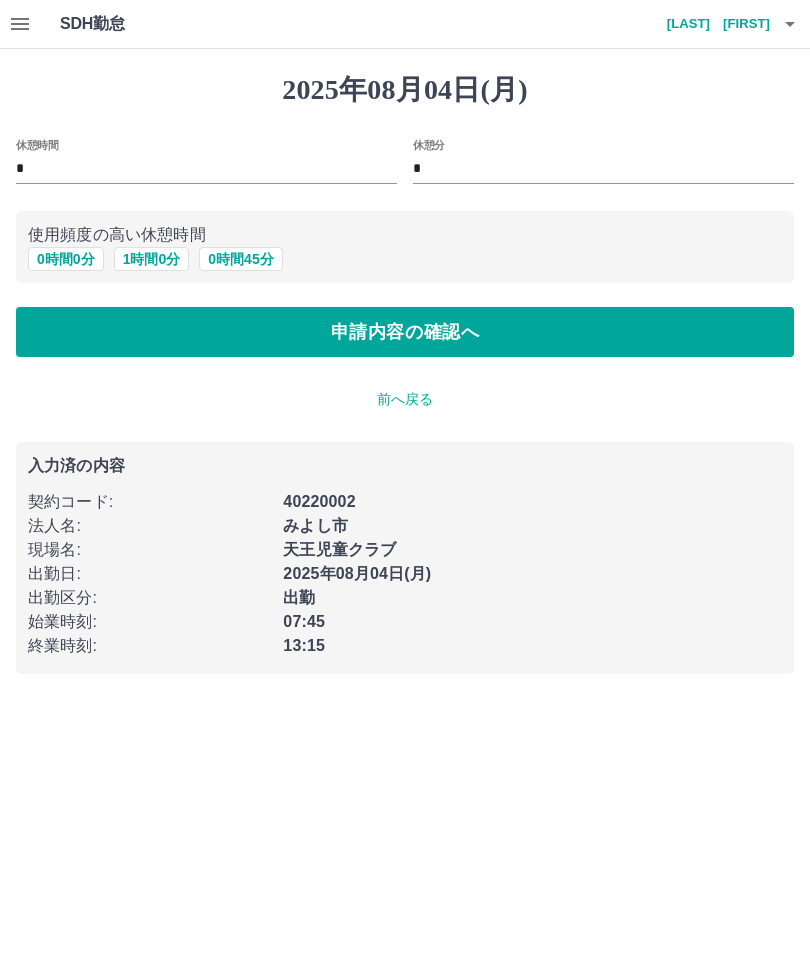 click on "0 時間 0 分" at bounding box center (66, 259) 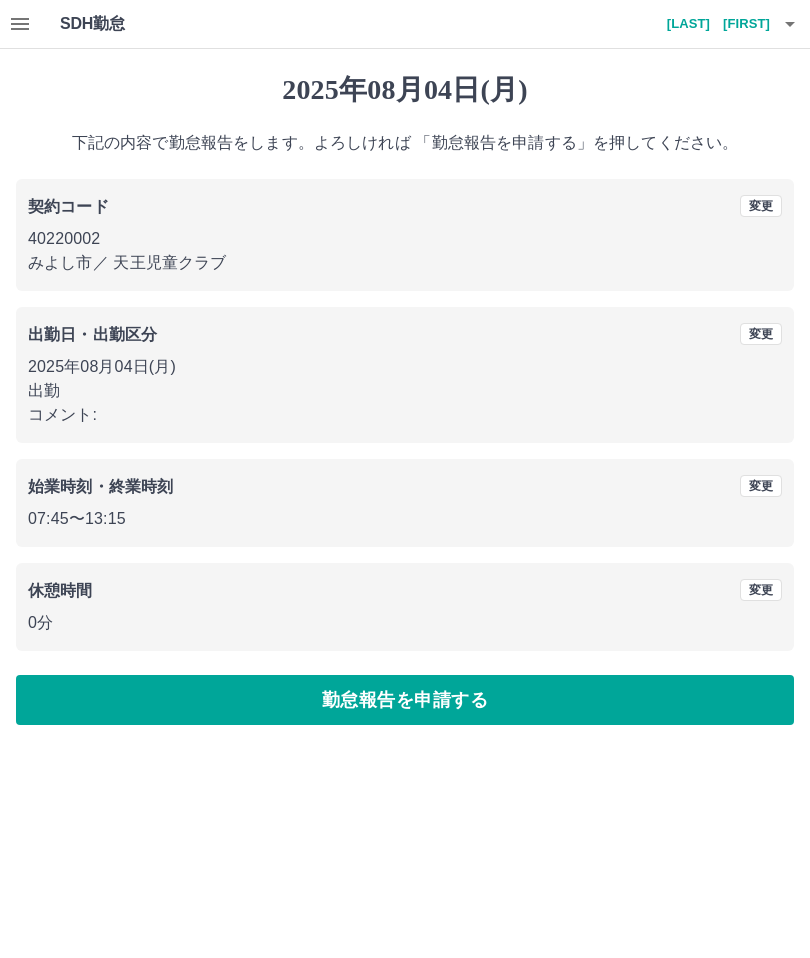 click on "勤怠報告を申請する" at bounding box center (405, 700) 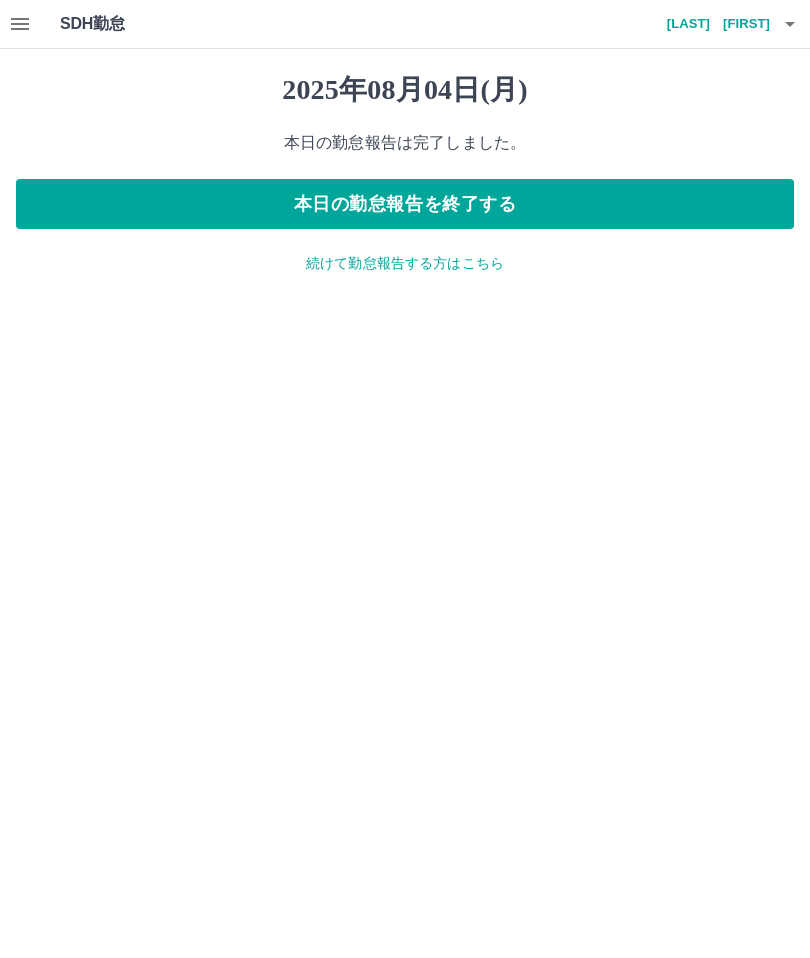 click on "本日の勤怠報告を終了する" at bounding box center (405, 204) 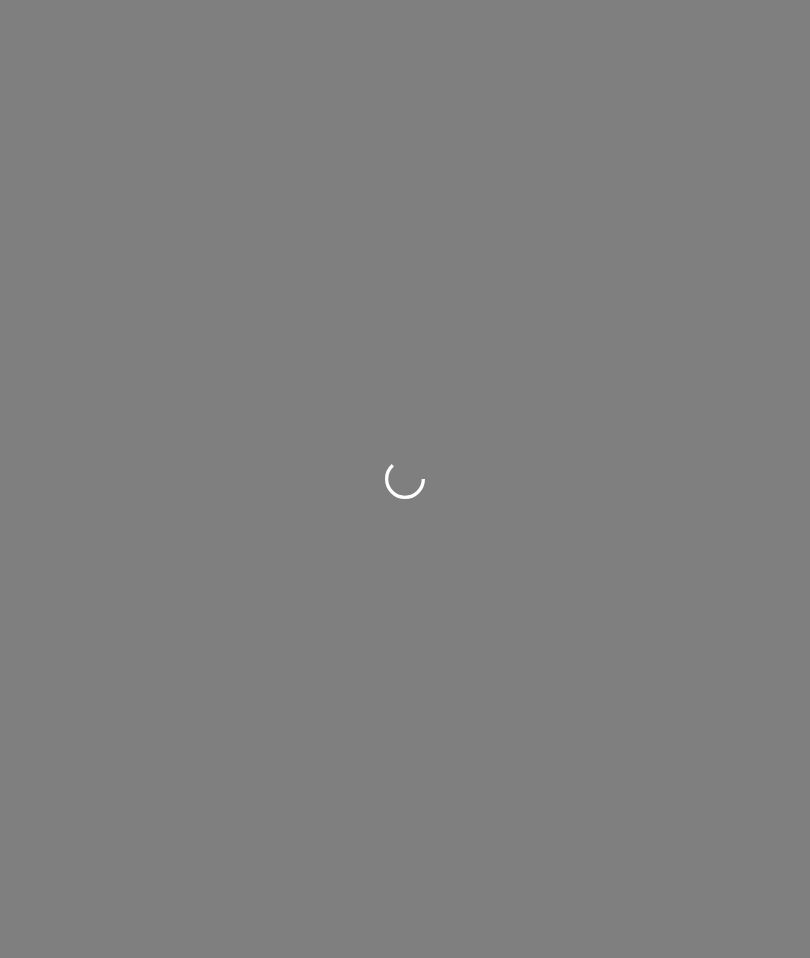 scroll, scrollTop: 0, scrollLeft: 0, axis: both 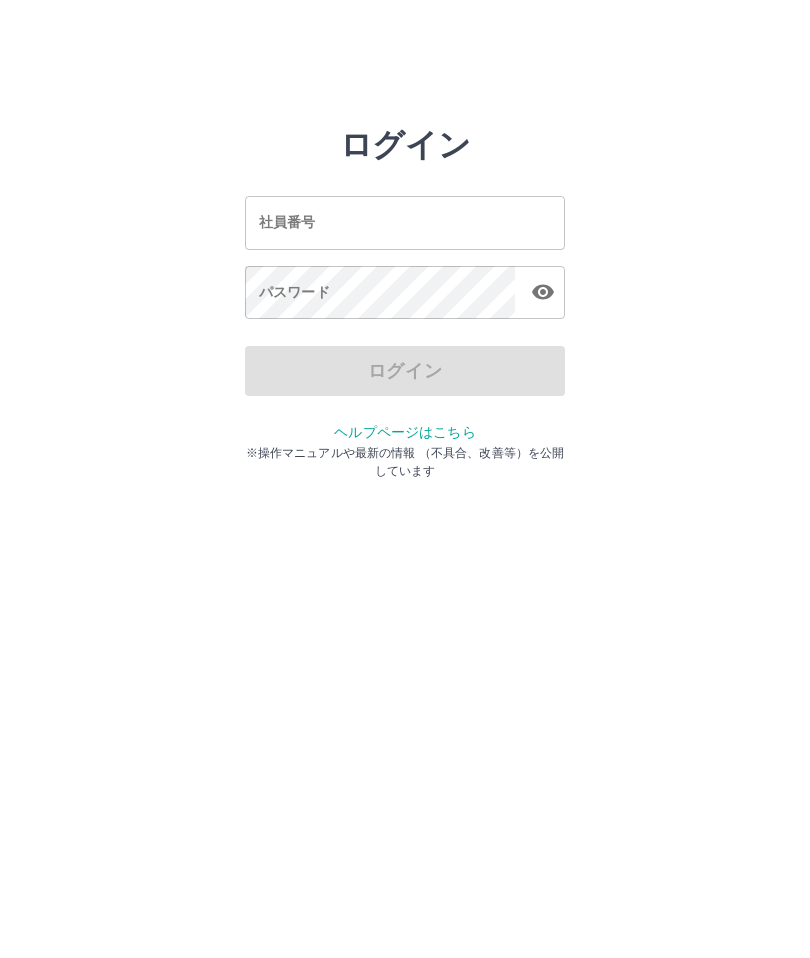 click on "社員番号" at bounding box center [405, 222] 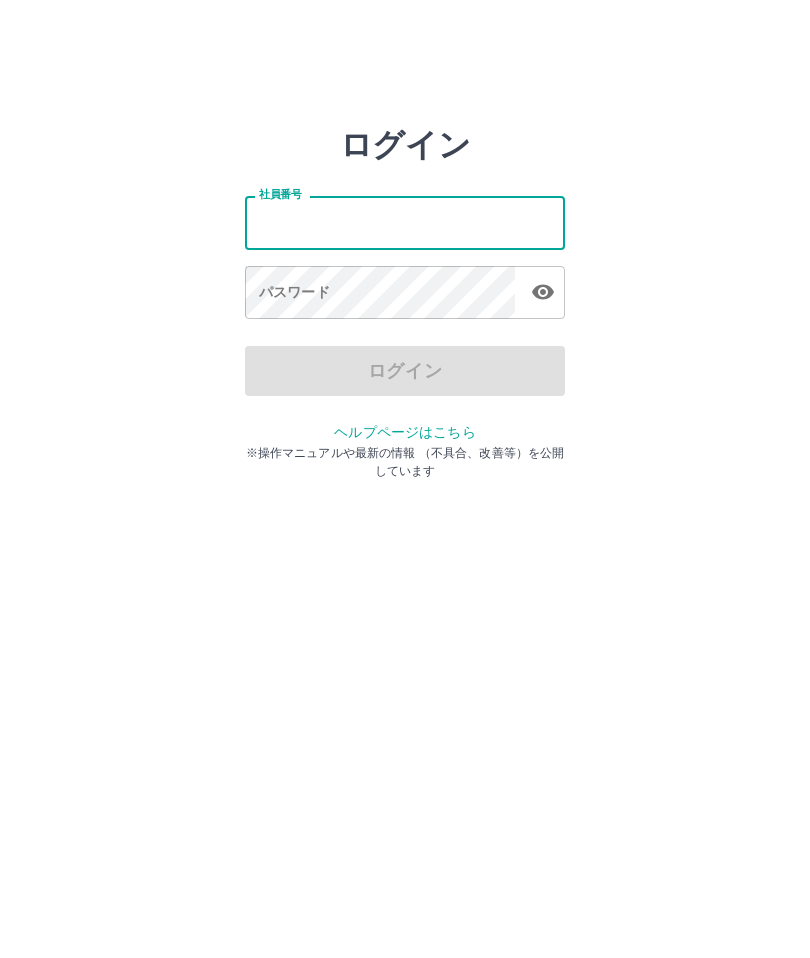 click on "社員番号" at bounding box center [405, 222] 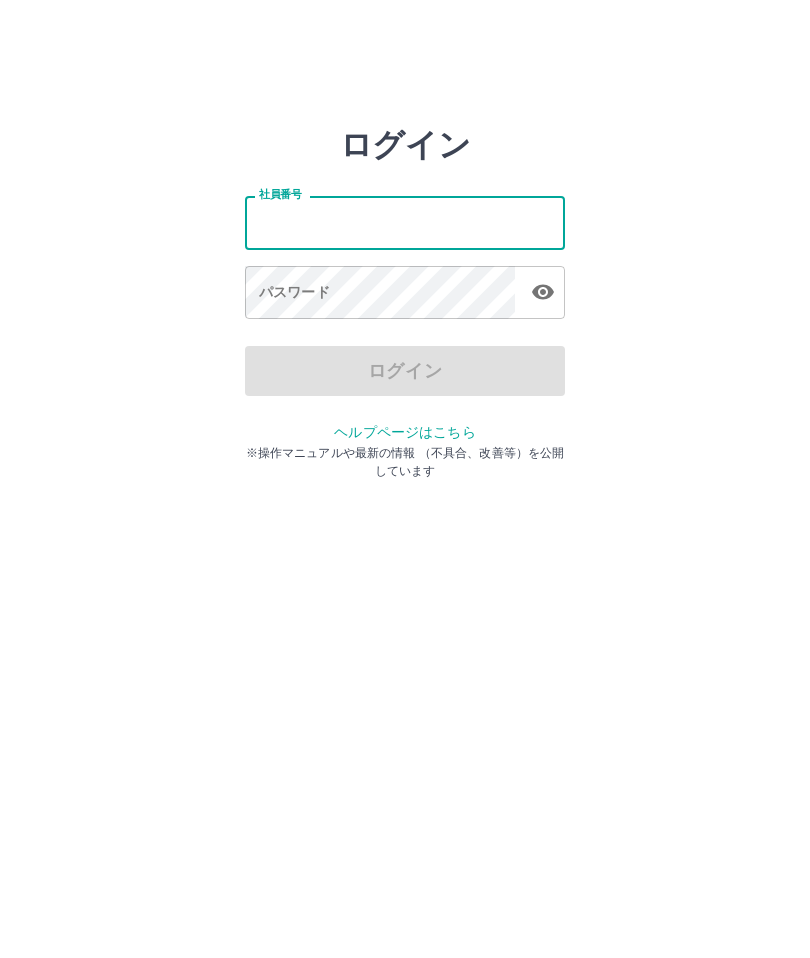 click on "社員番号" at bounding box center (405, 222) 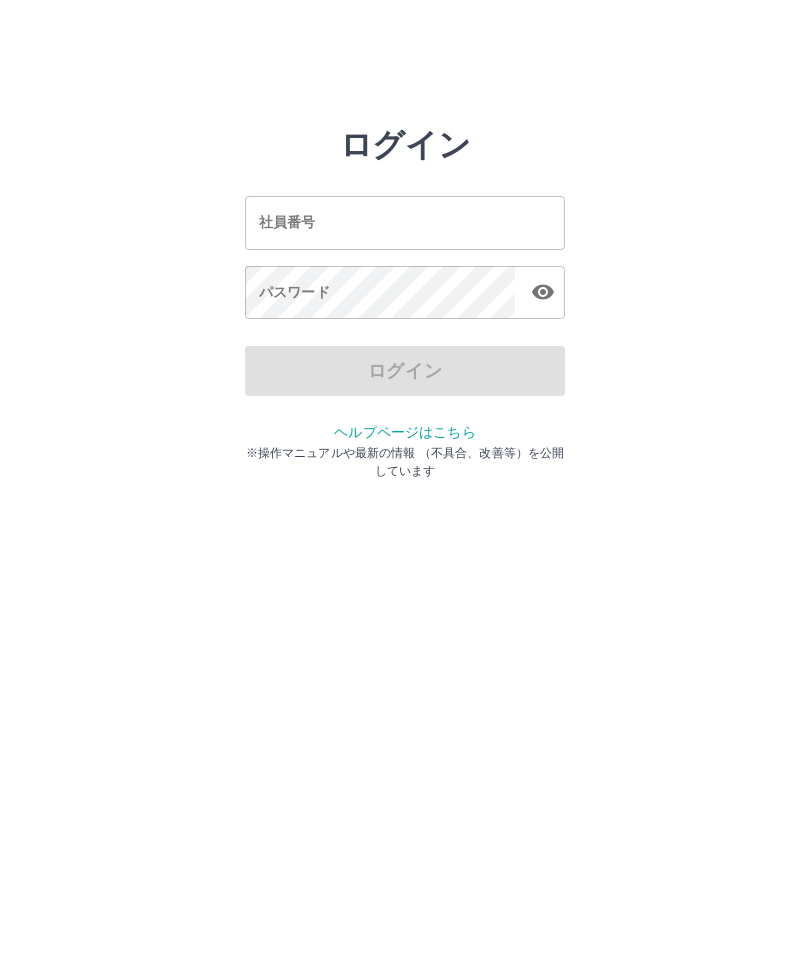 click on "社員番号" at bounding box center [405, 222] 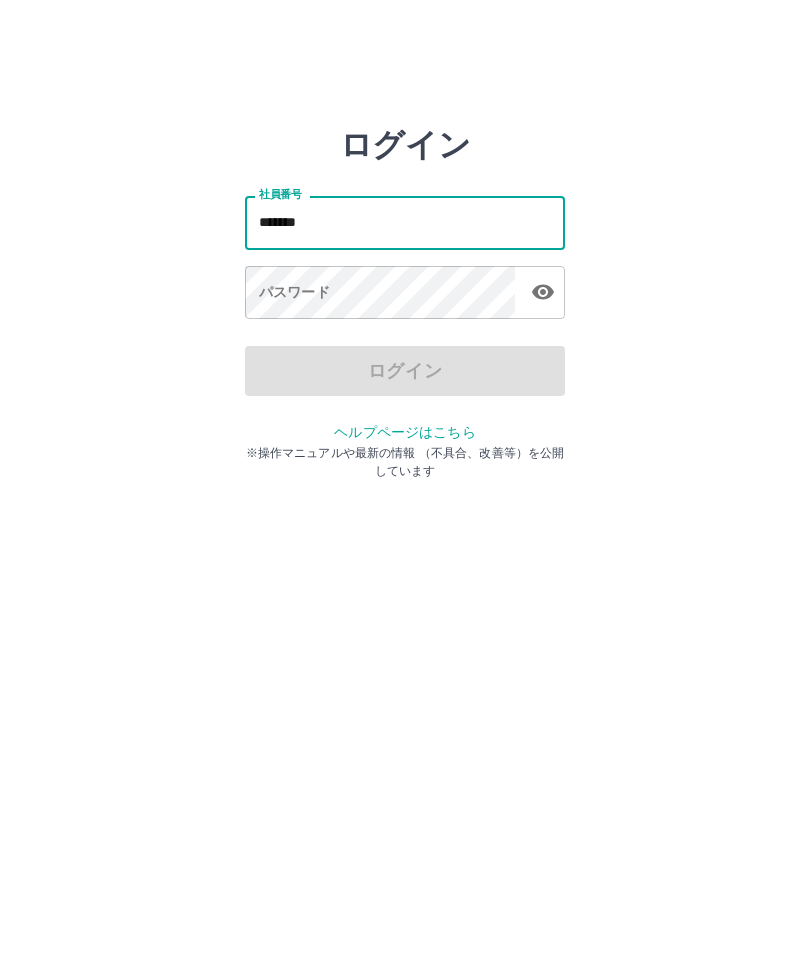 type on "*******" 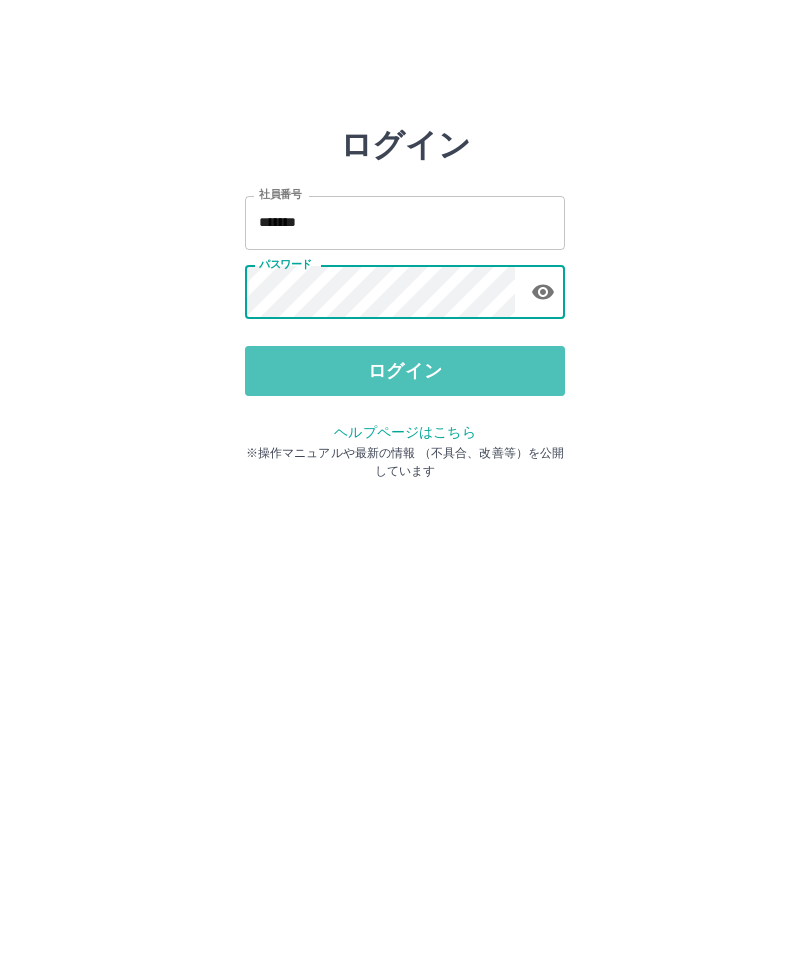 click on "ログイン" at bounding box center (405, 371) 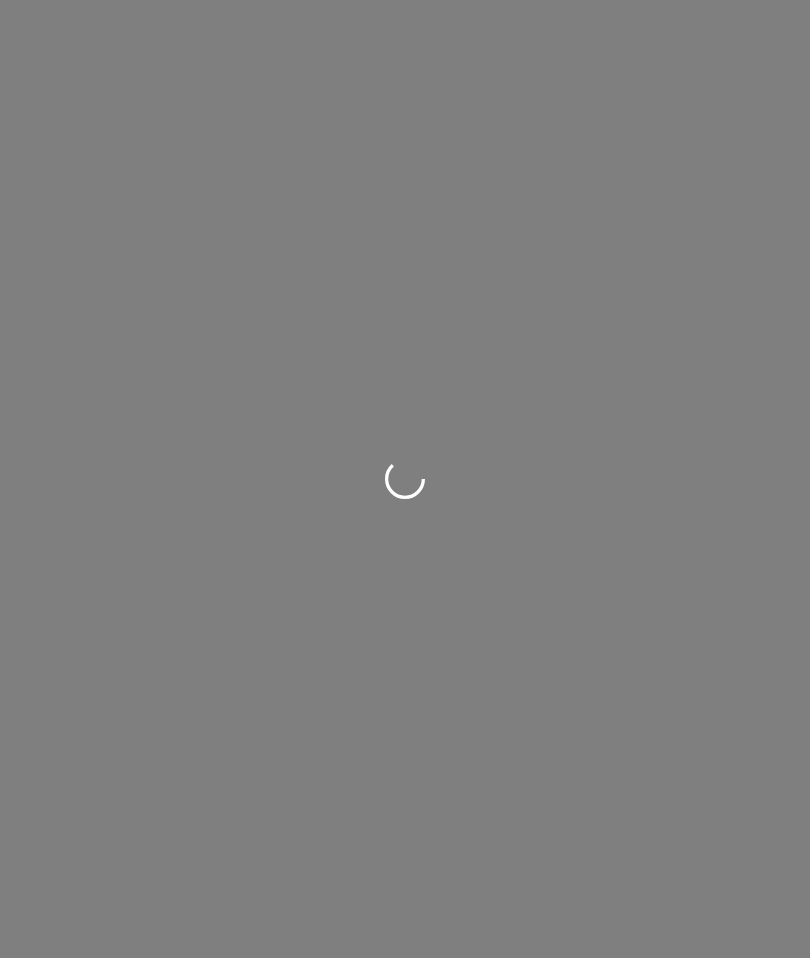scroll, scrollTop: 0, scrollLeft: 0, axis: both 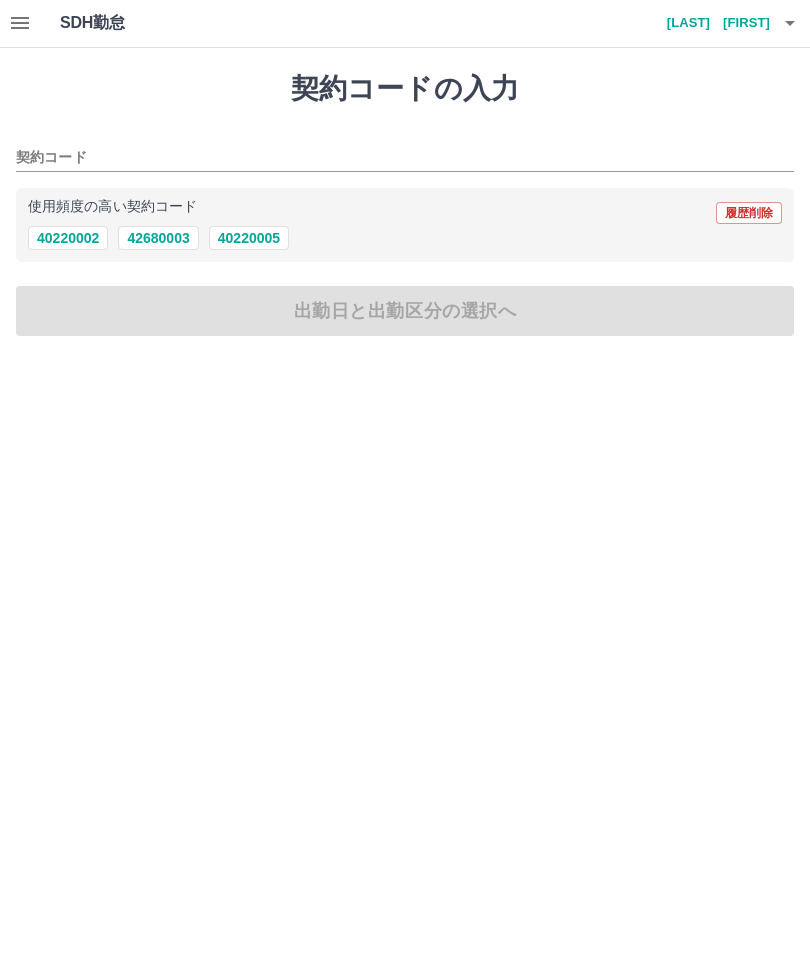 click on "40220002" at bounding box center (68, 239) 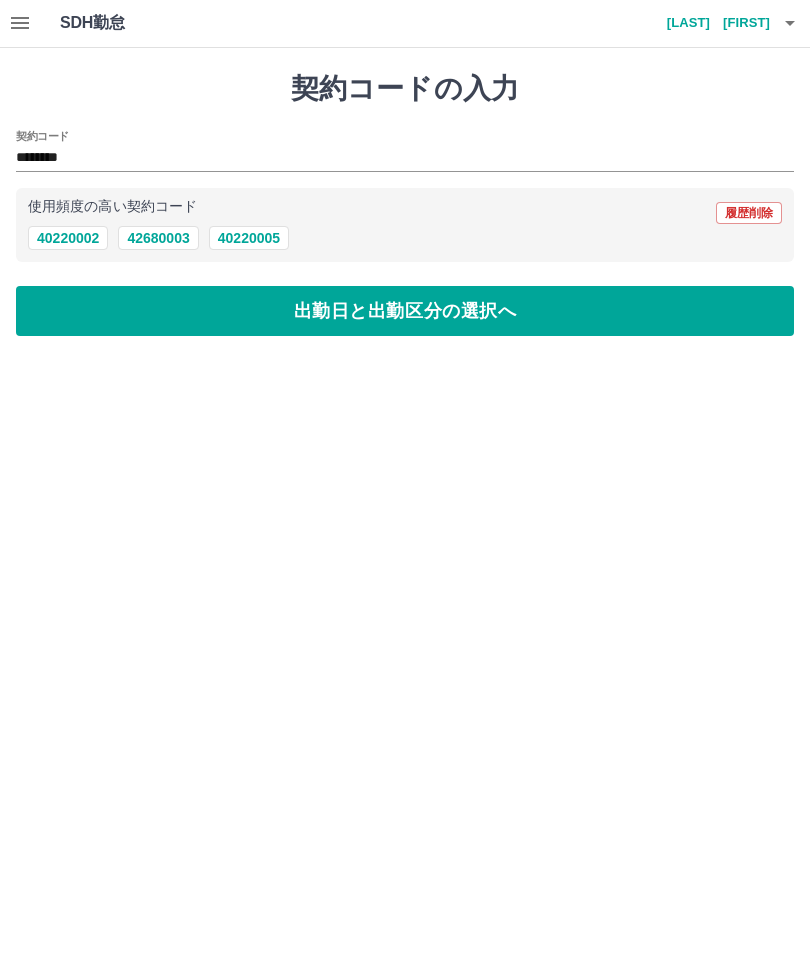 click on "出勤日と出勤区分の選択へ" at bounding box center (405, 312) 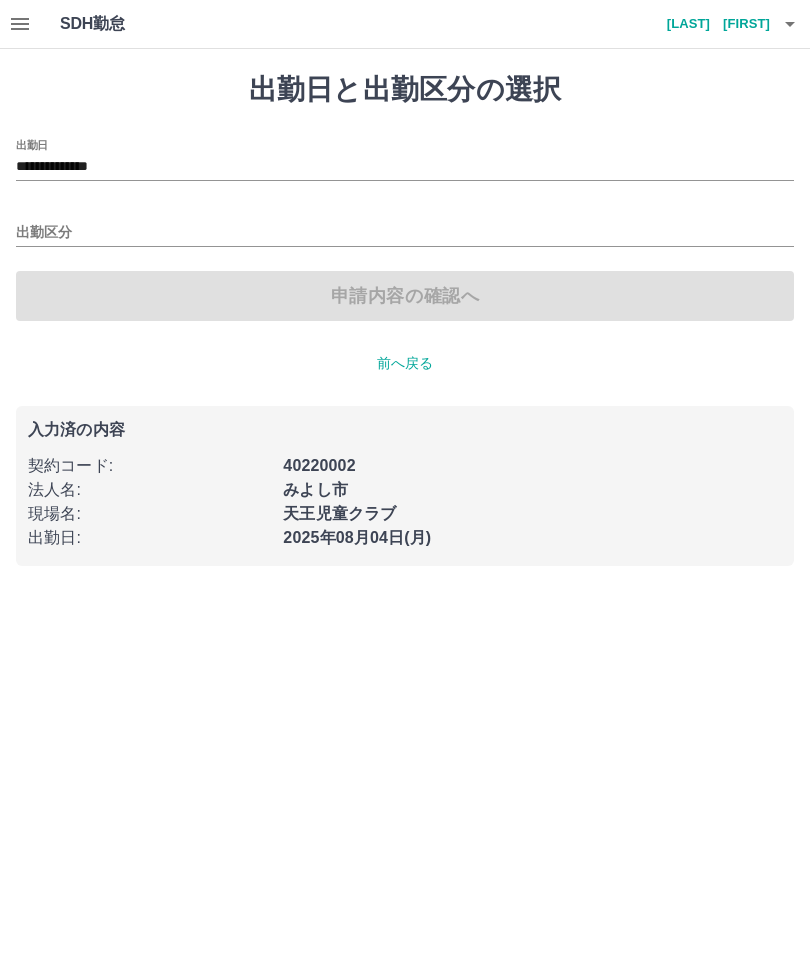click on "出勤区分" at bounding box center (405, 233) 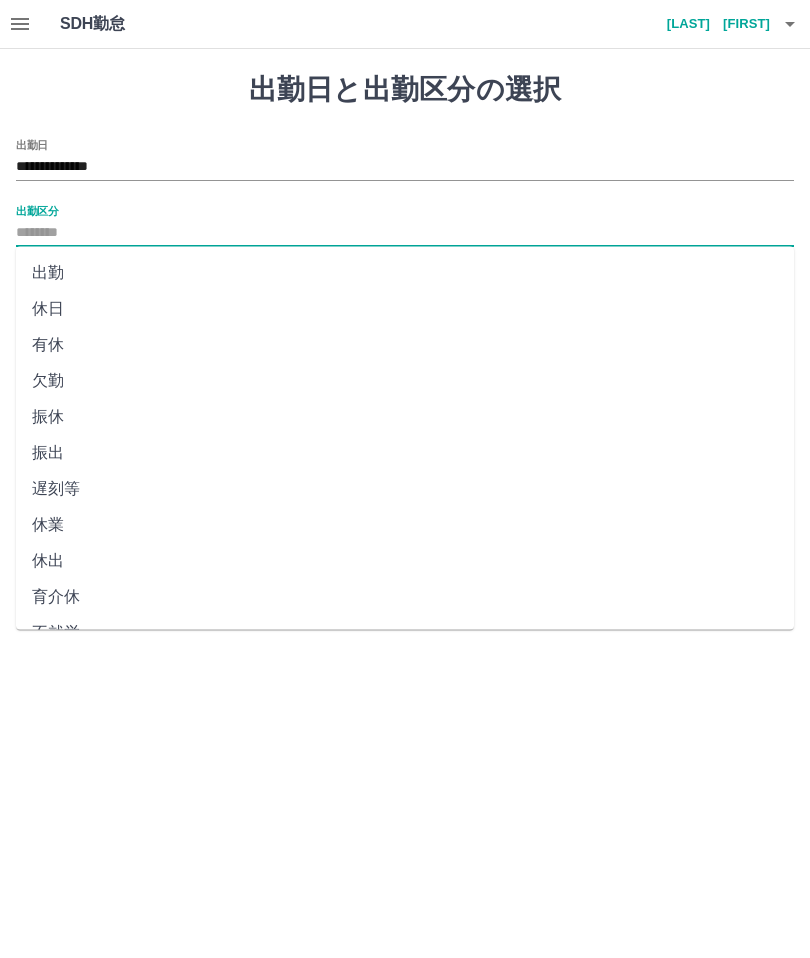 click on "出勤" at bounding box center [405, 273] 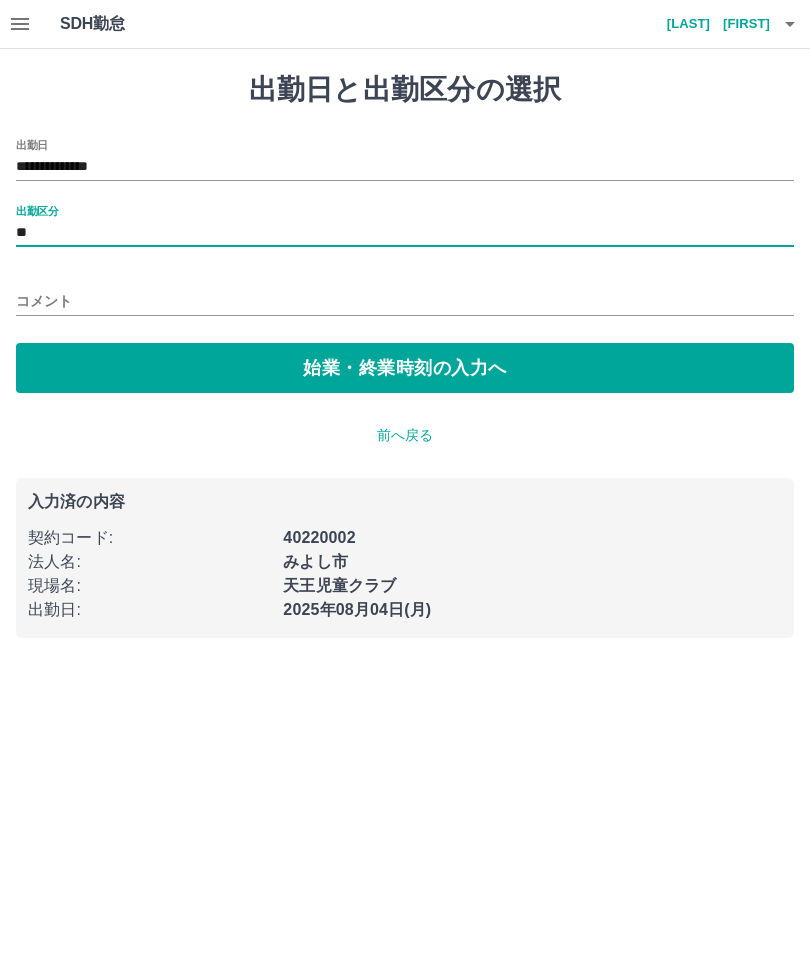 click on "始業・終業時刻の入力へ" at bounding box center [405, 368] 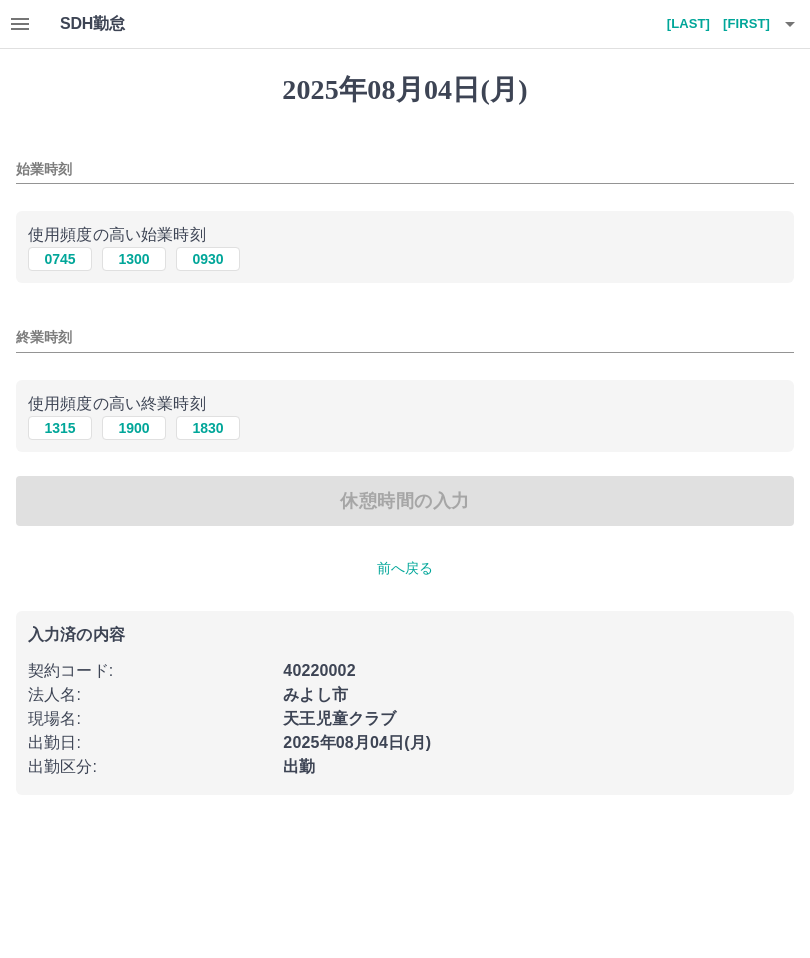 click on "始業時刻" at bounding box center [405, 169] 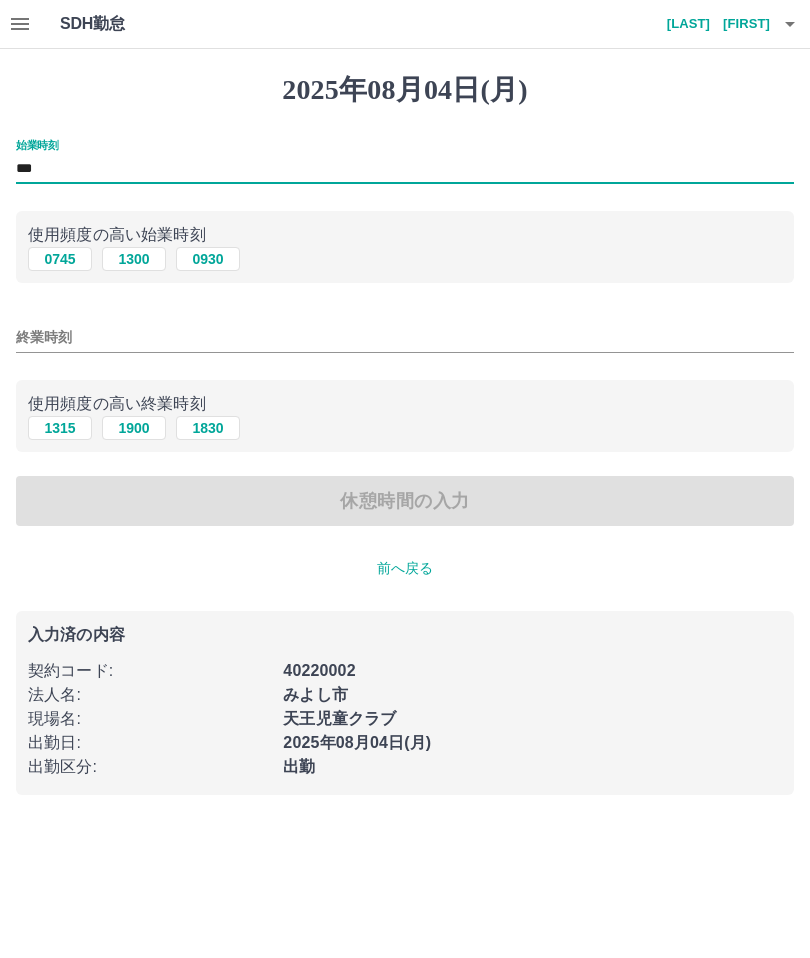 type on "***" 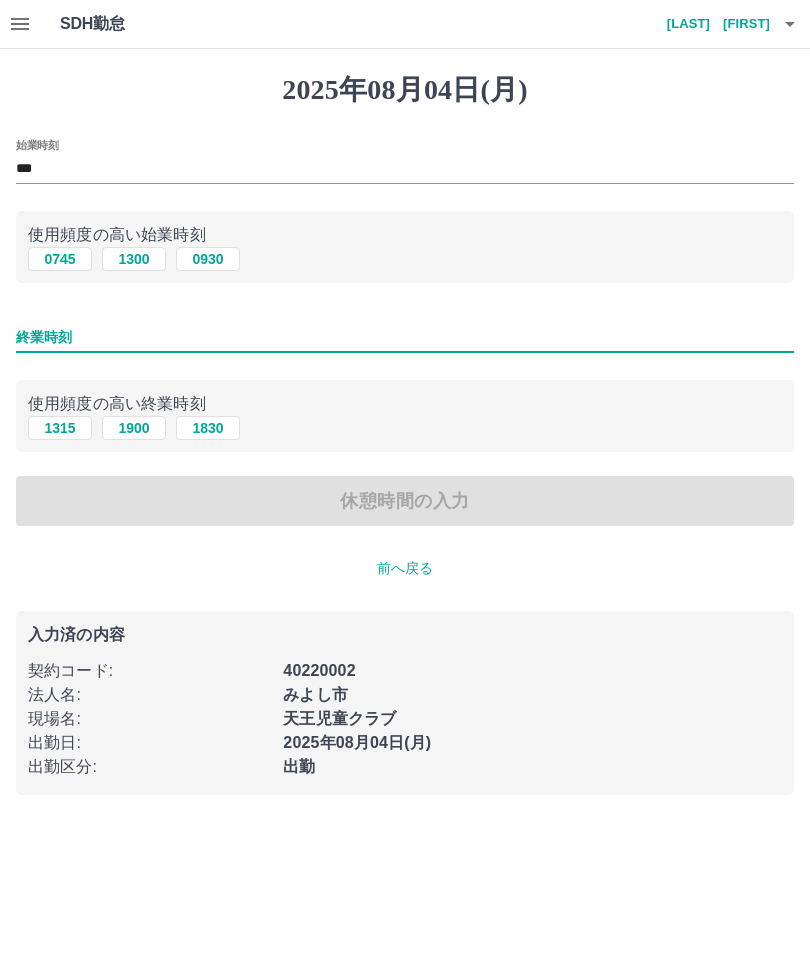 click on "1315" at bounding box center [60, 428] 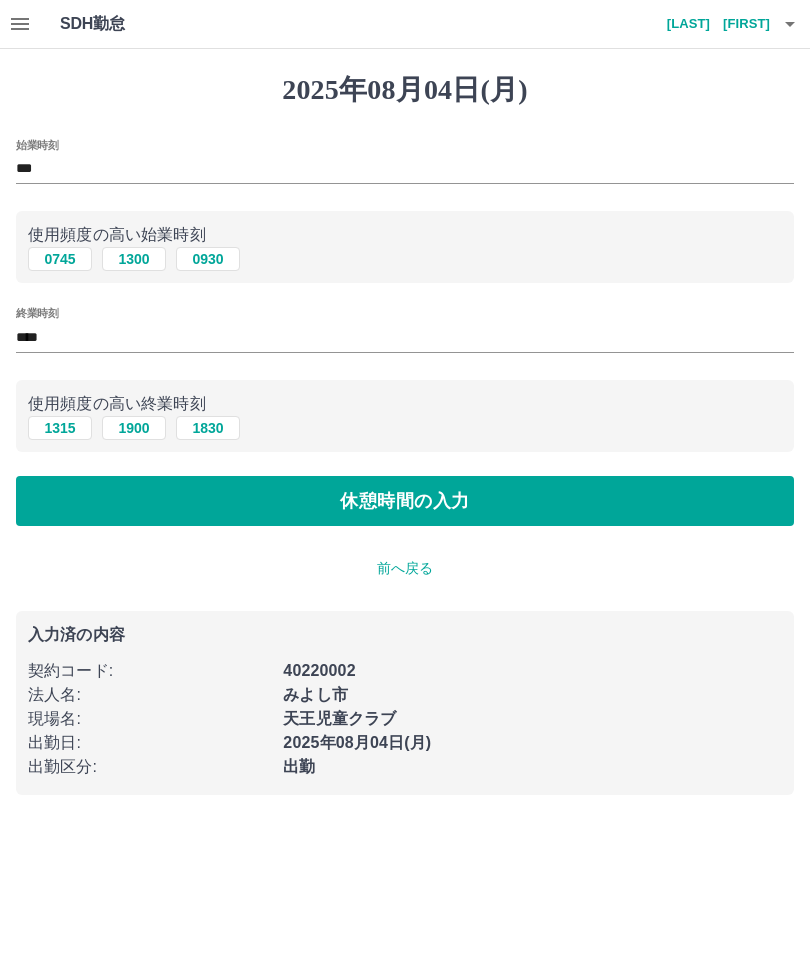 click on "休憩時間の入力" at bounding box center [405, 501] 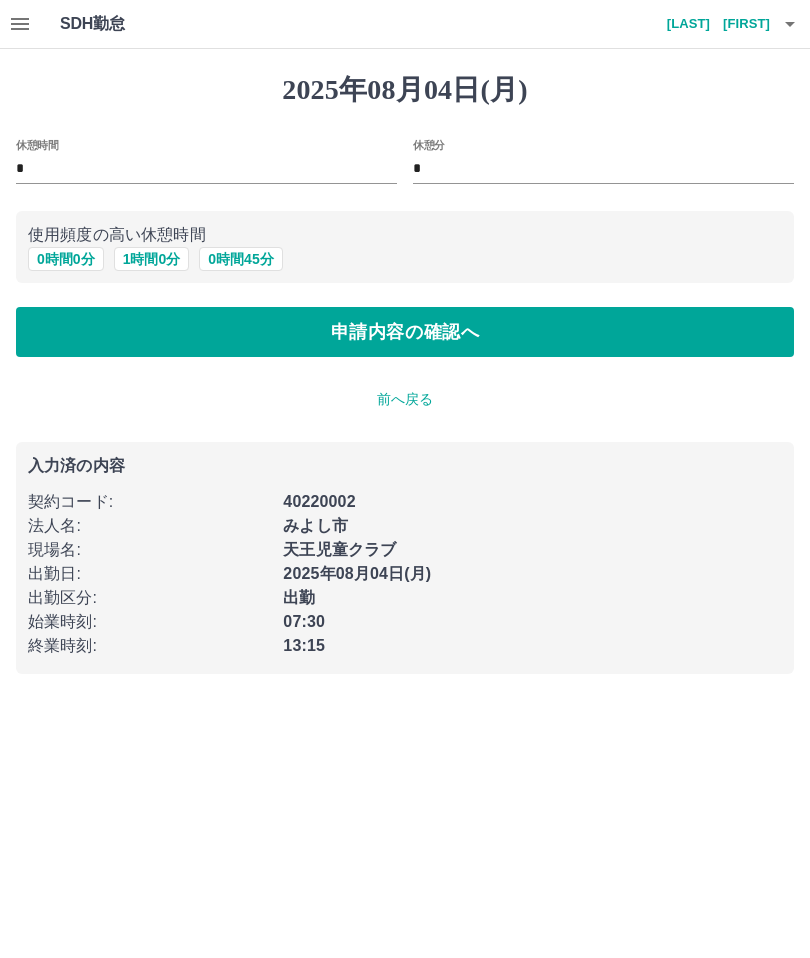 click on "申請内容の確認へ" at bounding box center (405, 332) 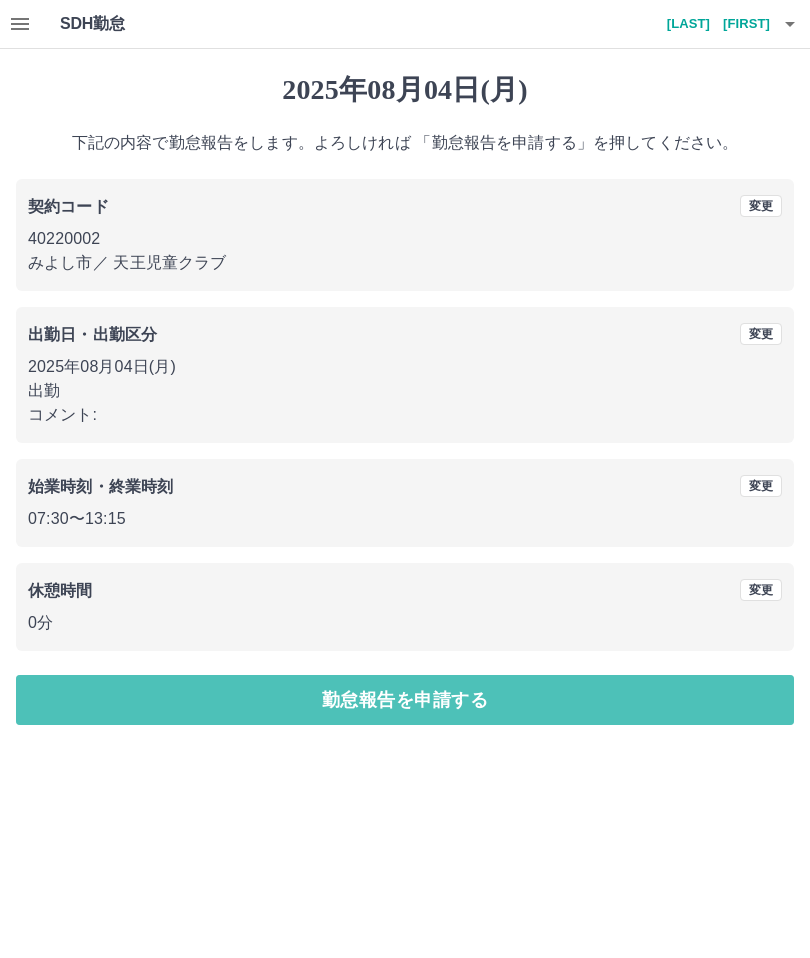 click on "勤怠報告を申請する" at bounding box center [405, 700] 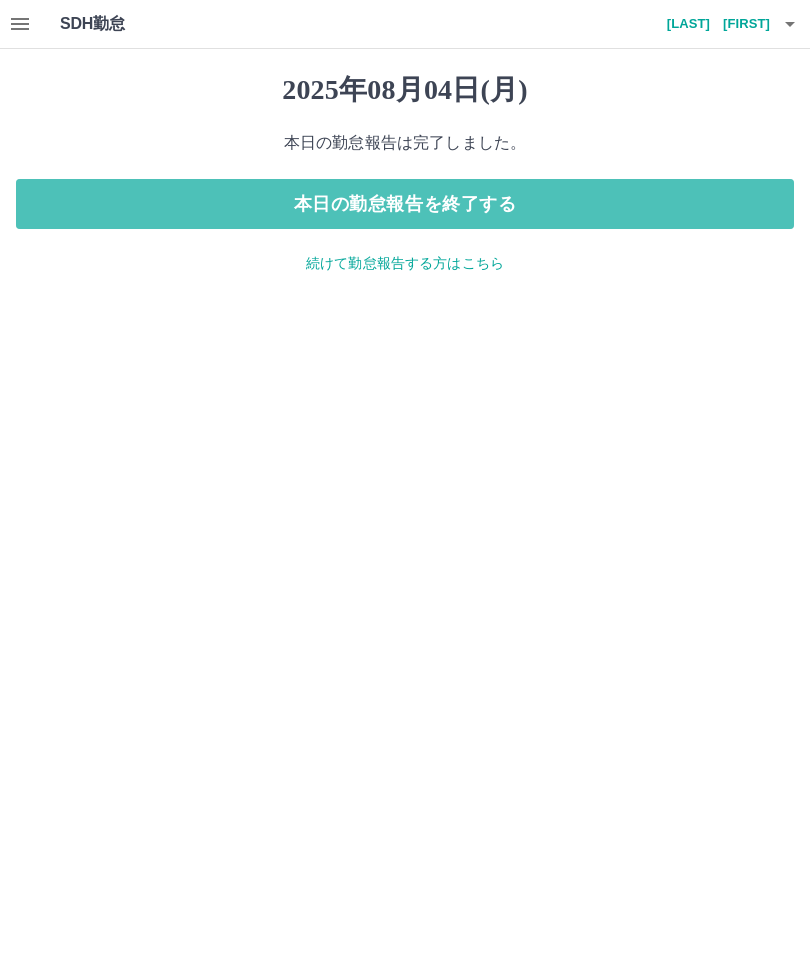 click on "本日の勤怠報告を終了する" at bounding box center (405, 204) 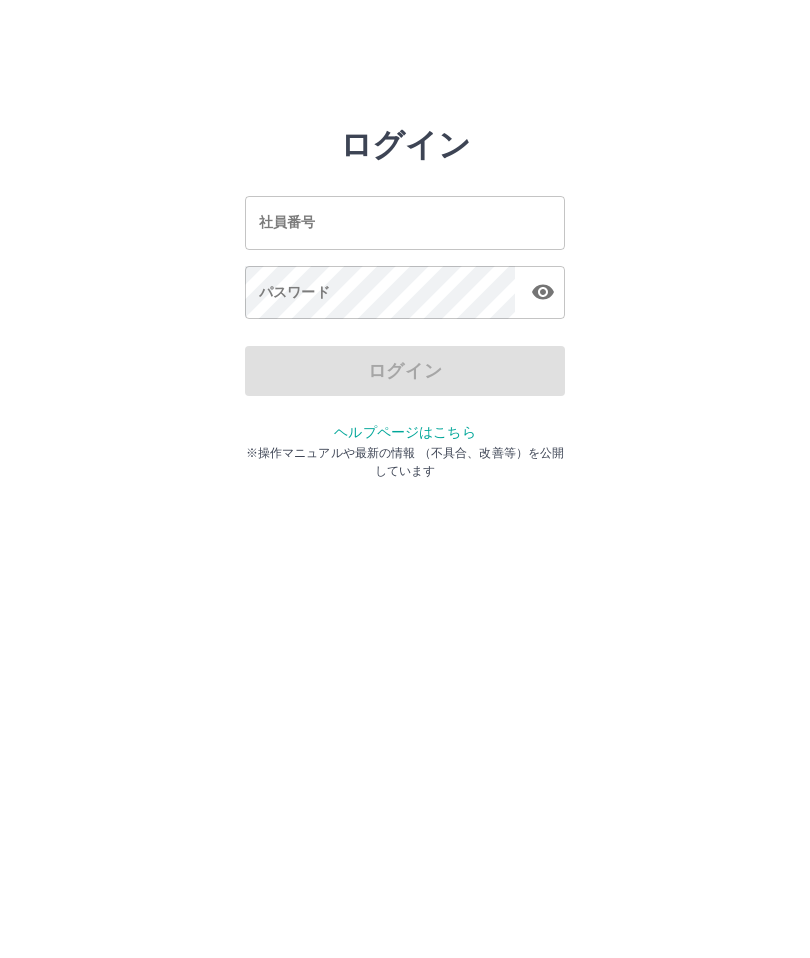 scroll, scrollTop: 0, scrollLeft: 0, axis: both 